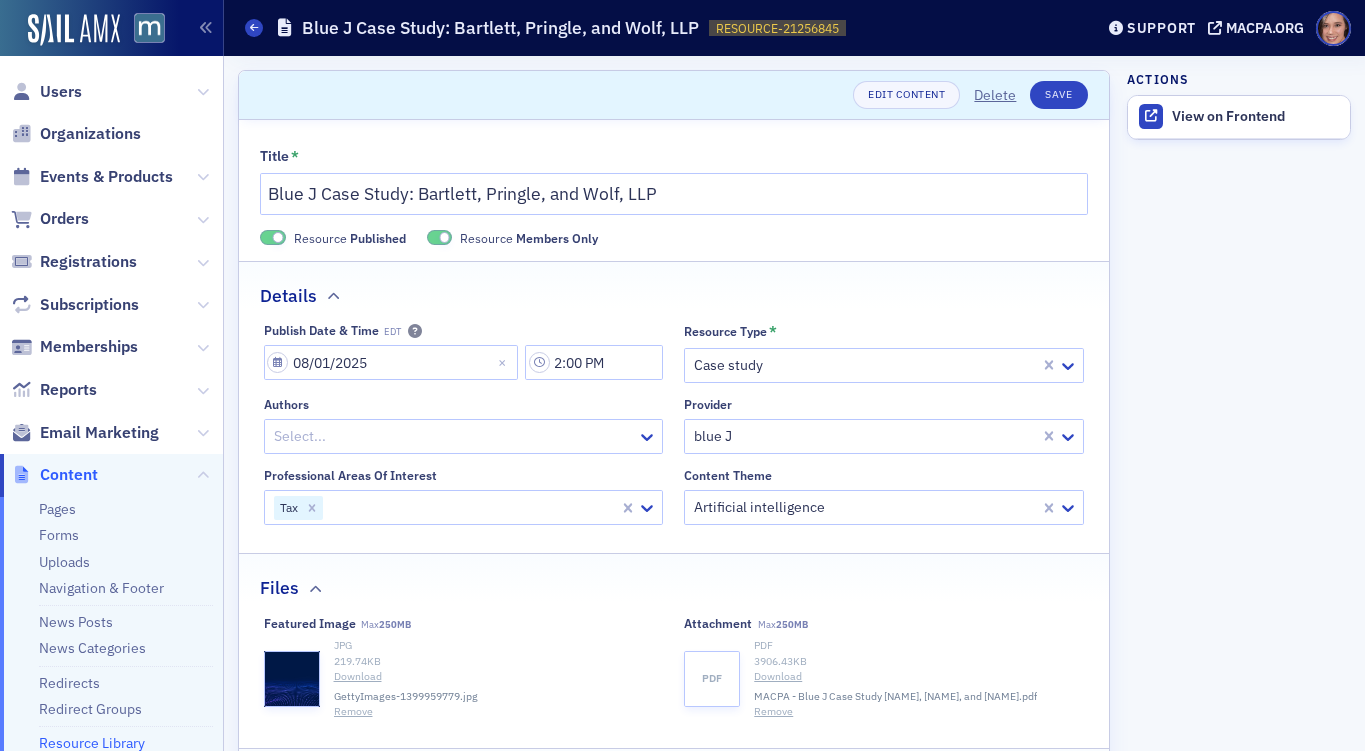 scroll, scrollTop: 0, scrollLeft: 0, axis: both 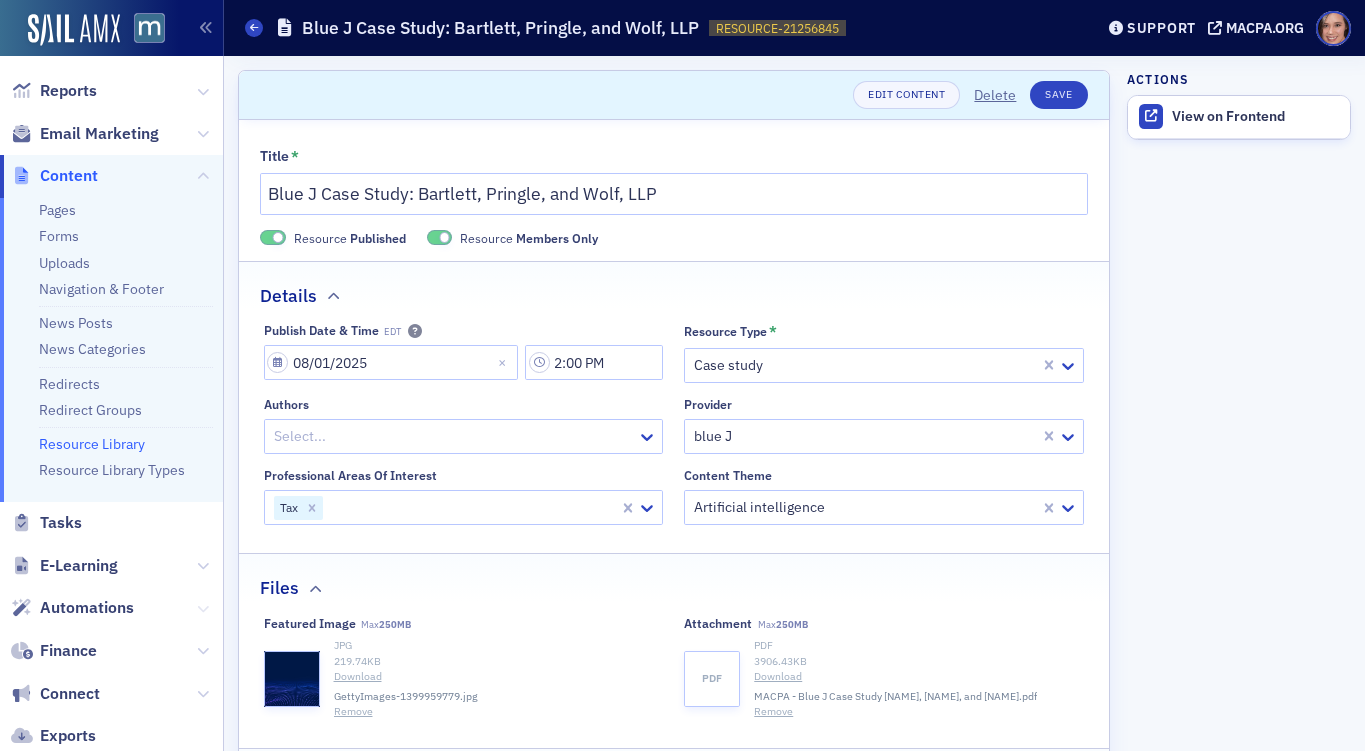 click 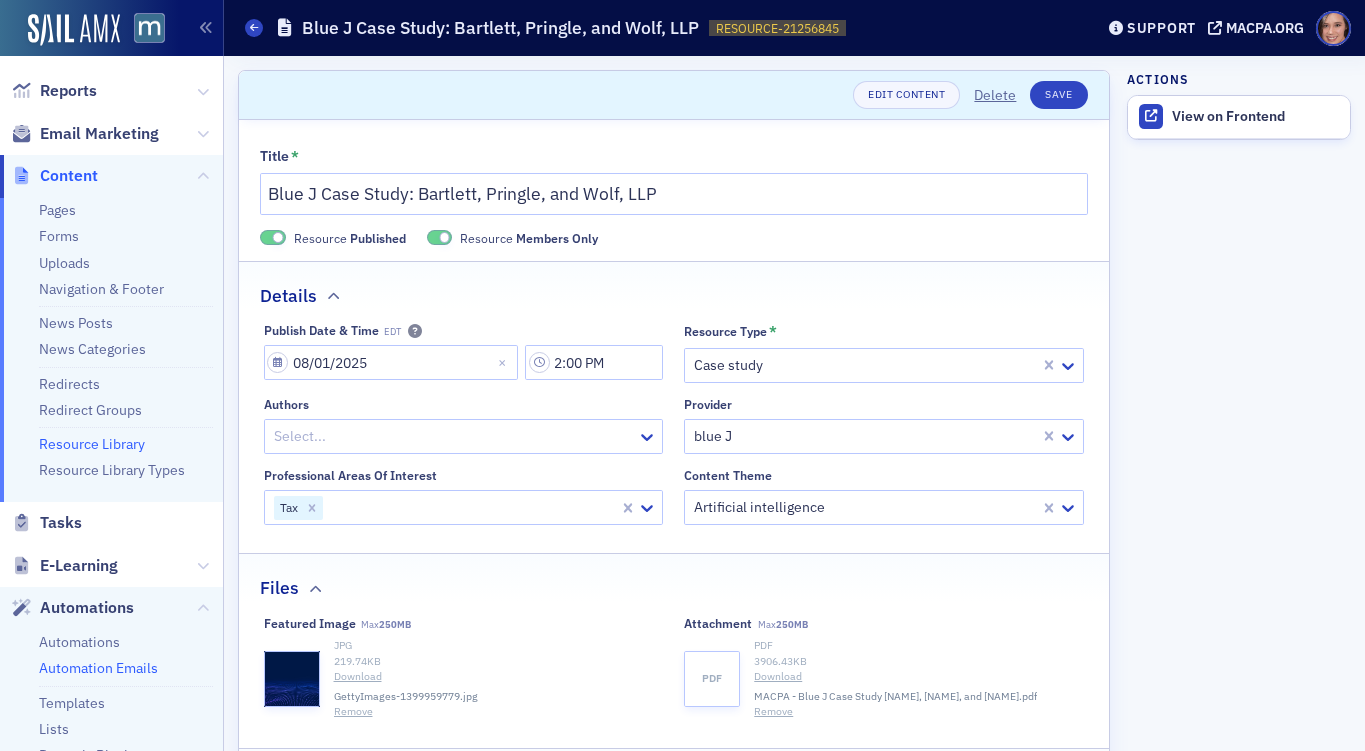 click on "Automation Emails" 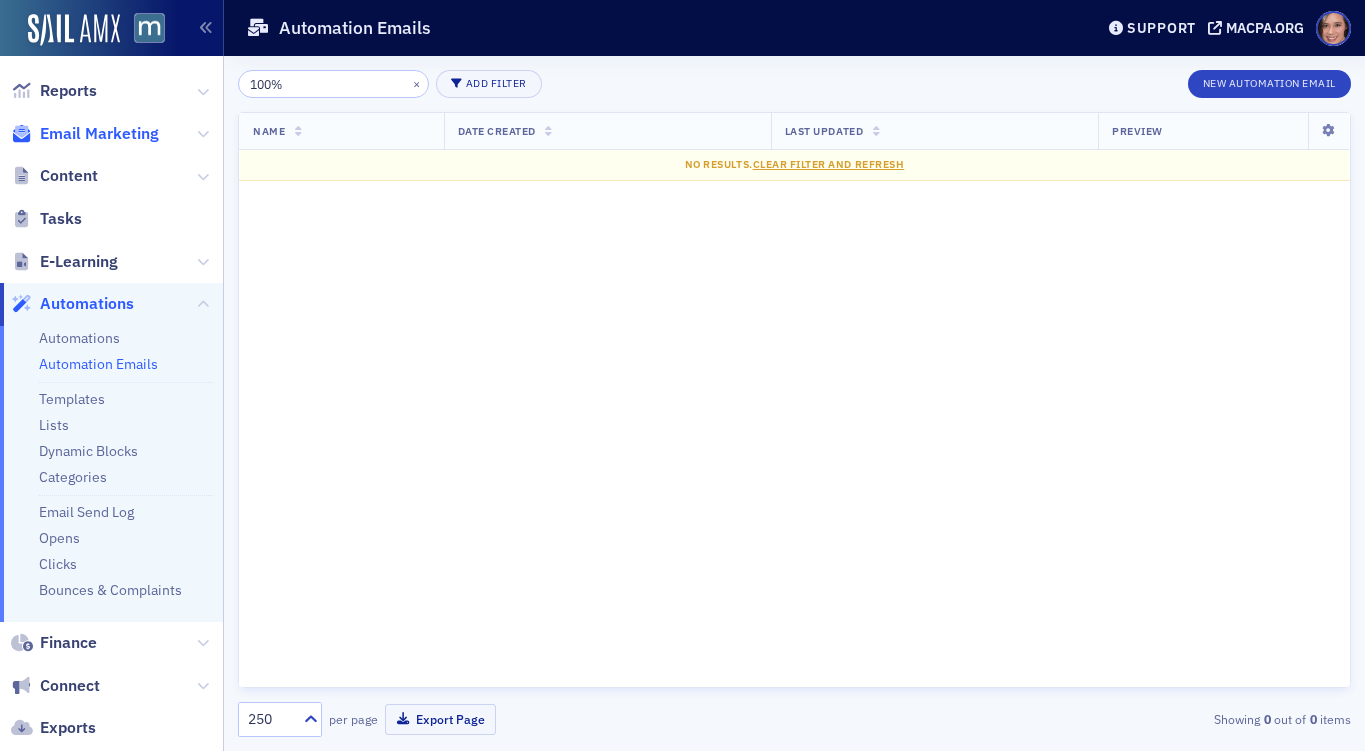 type on "100%" 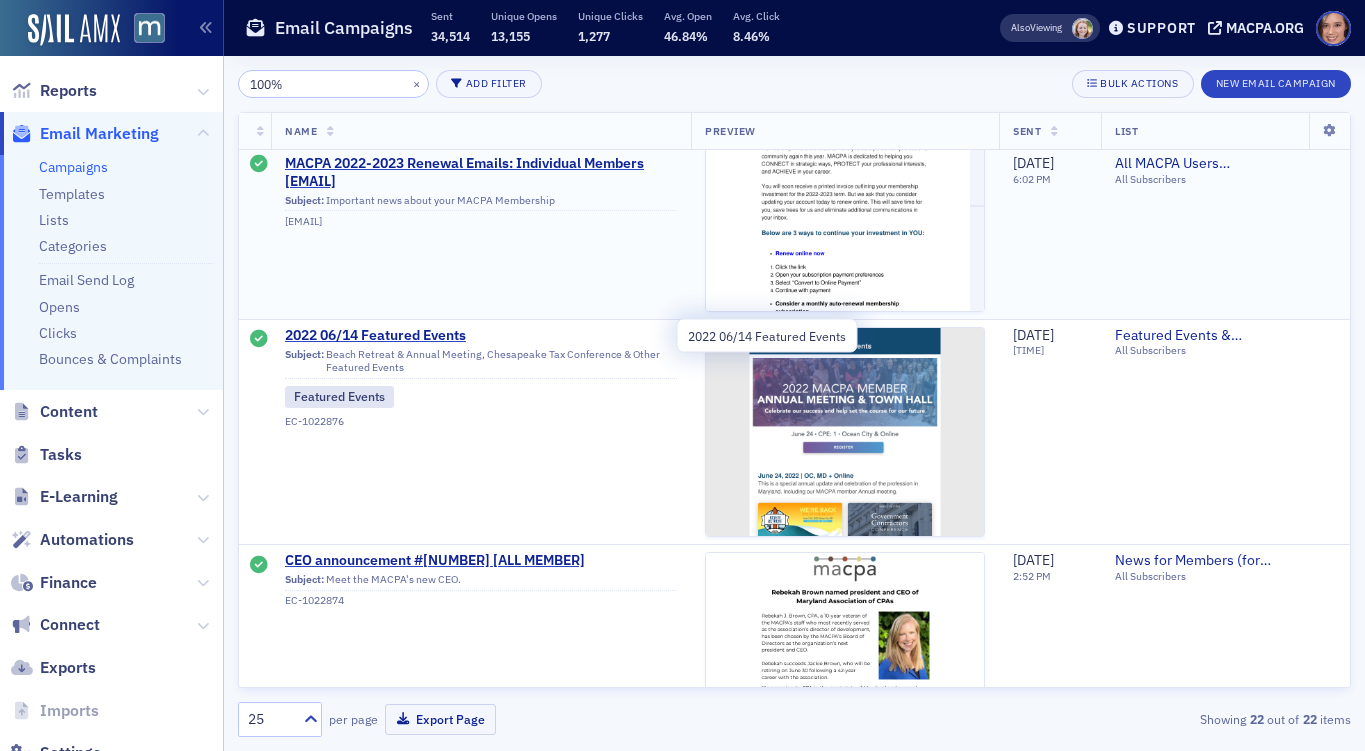 scroll, scrollTop: 1500, scrollLeft: 0, axis: vertical 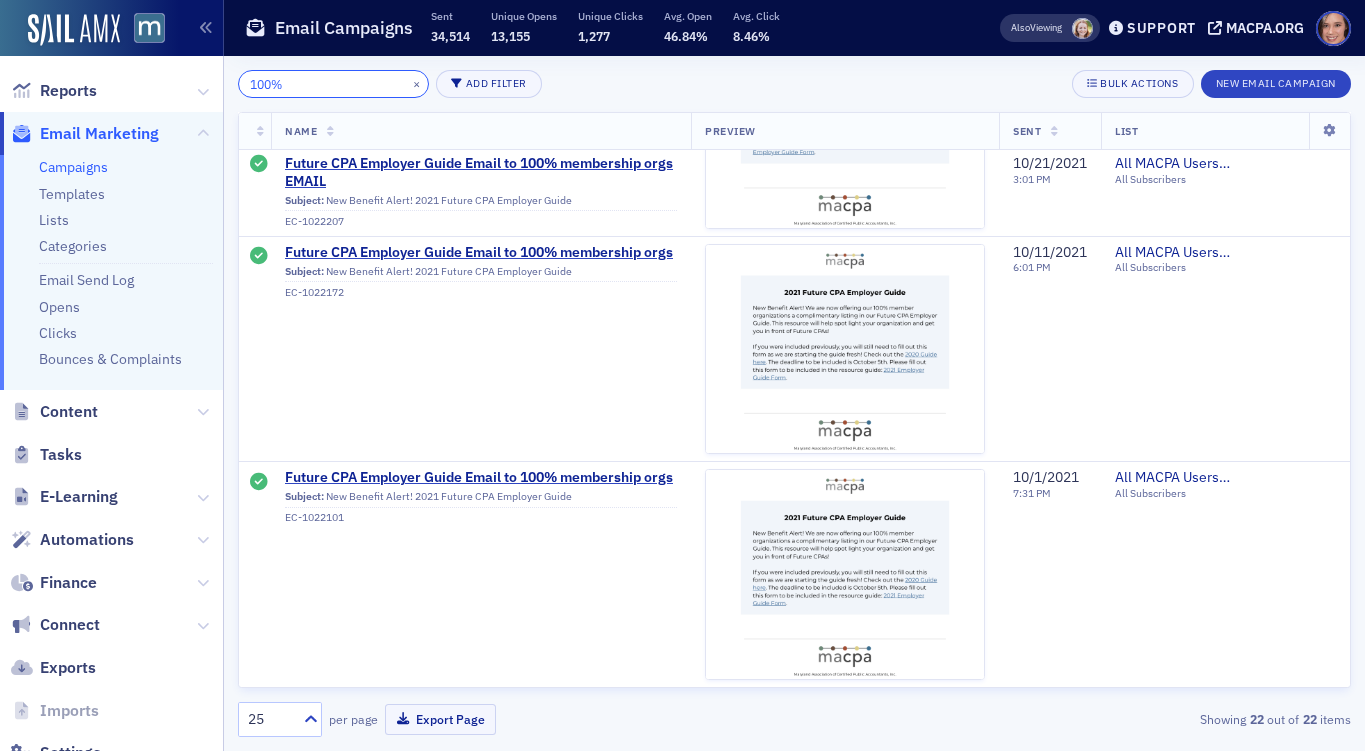 type on "100%" 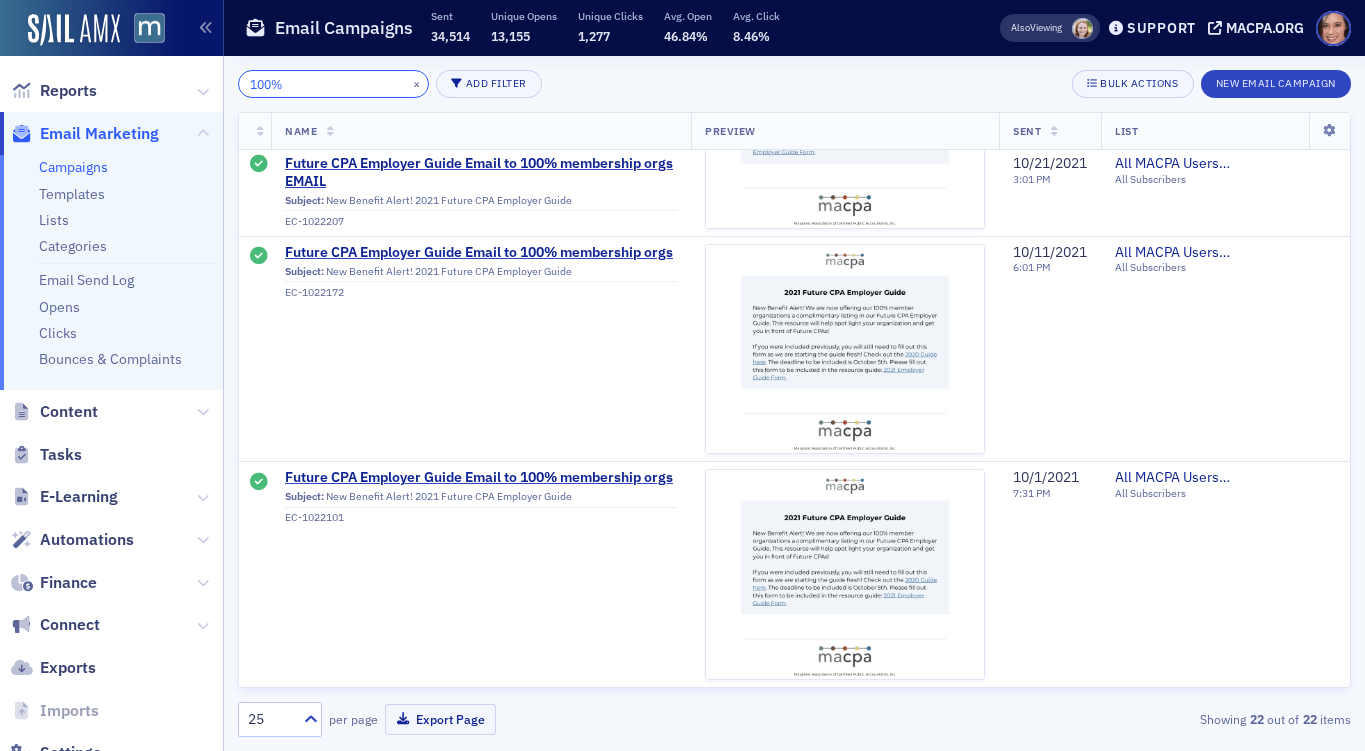 scroll, scrollTop: 364, scrollLeft: 0, axis: vertical 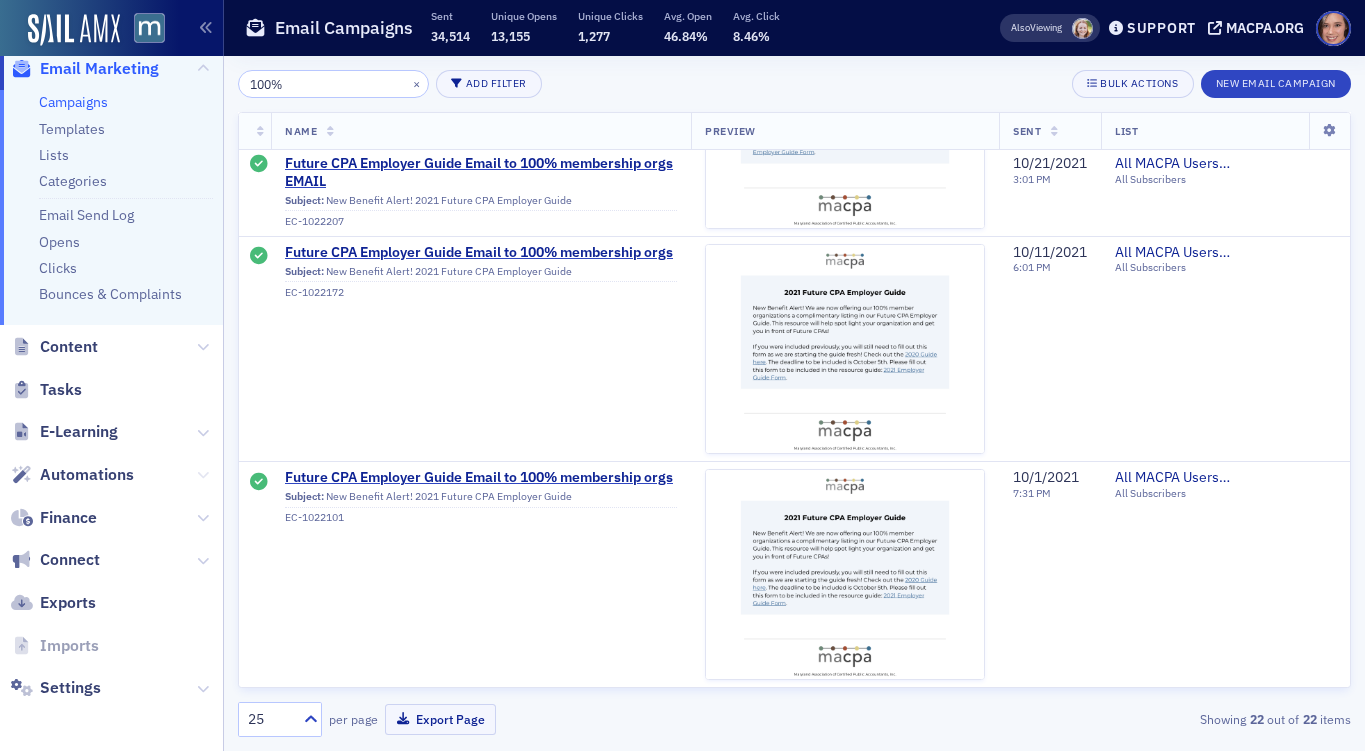 click 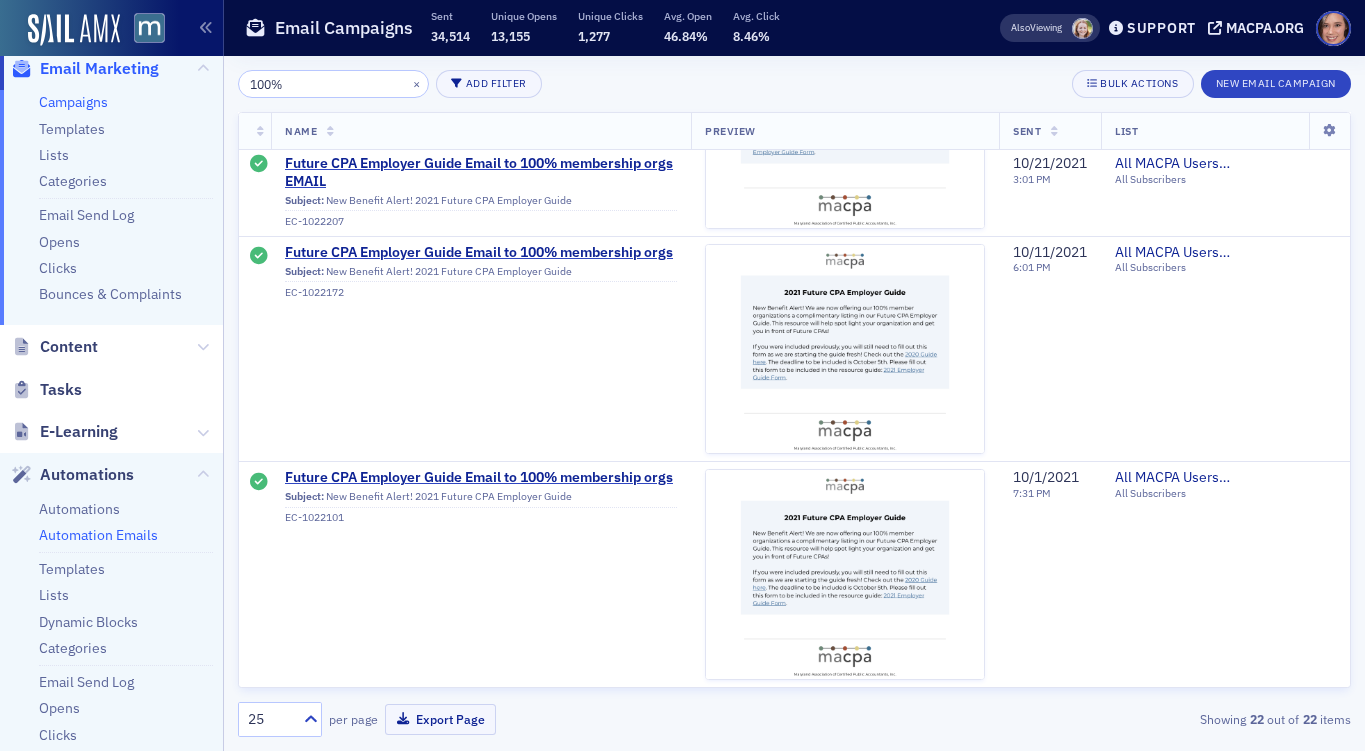 click on "Automation Emails" 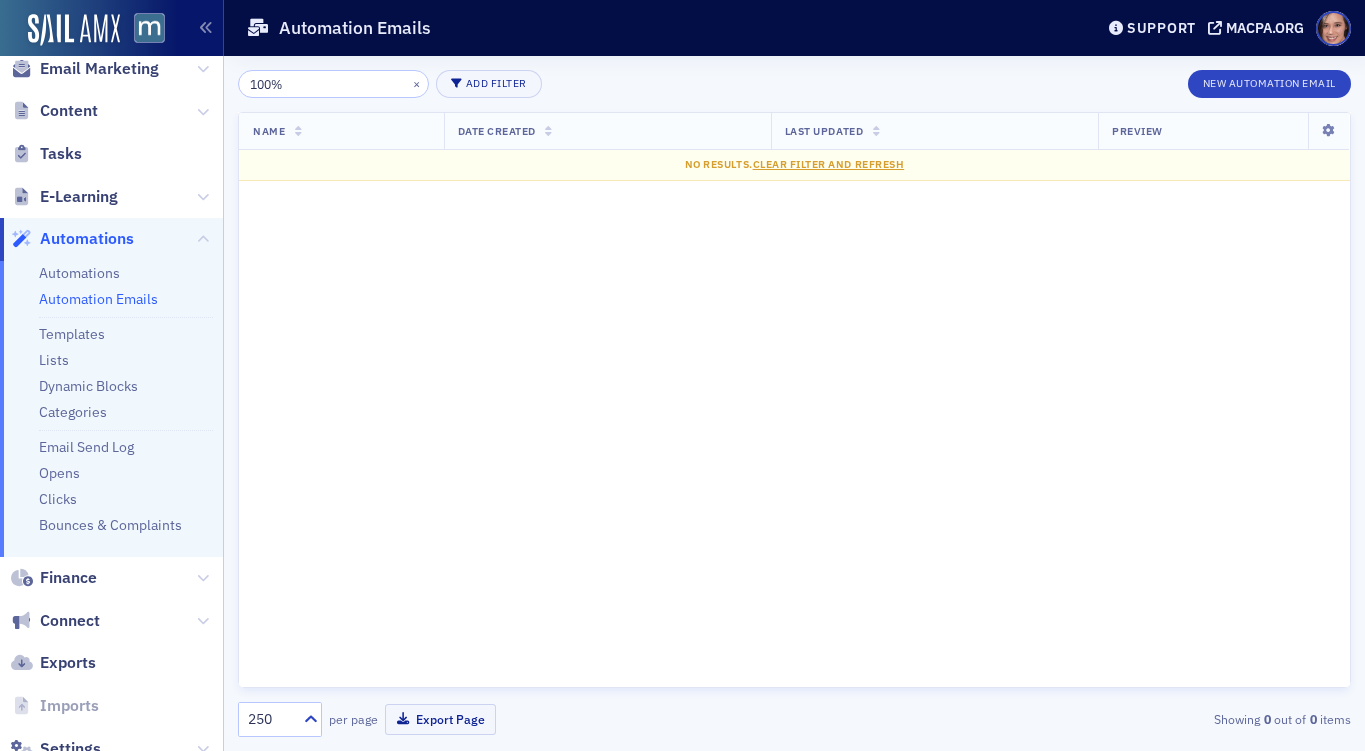 click on "100%" 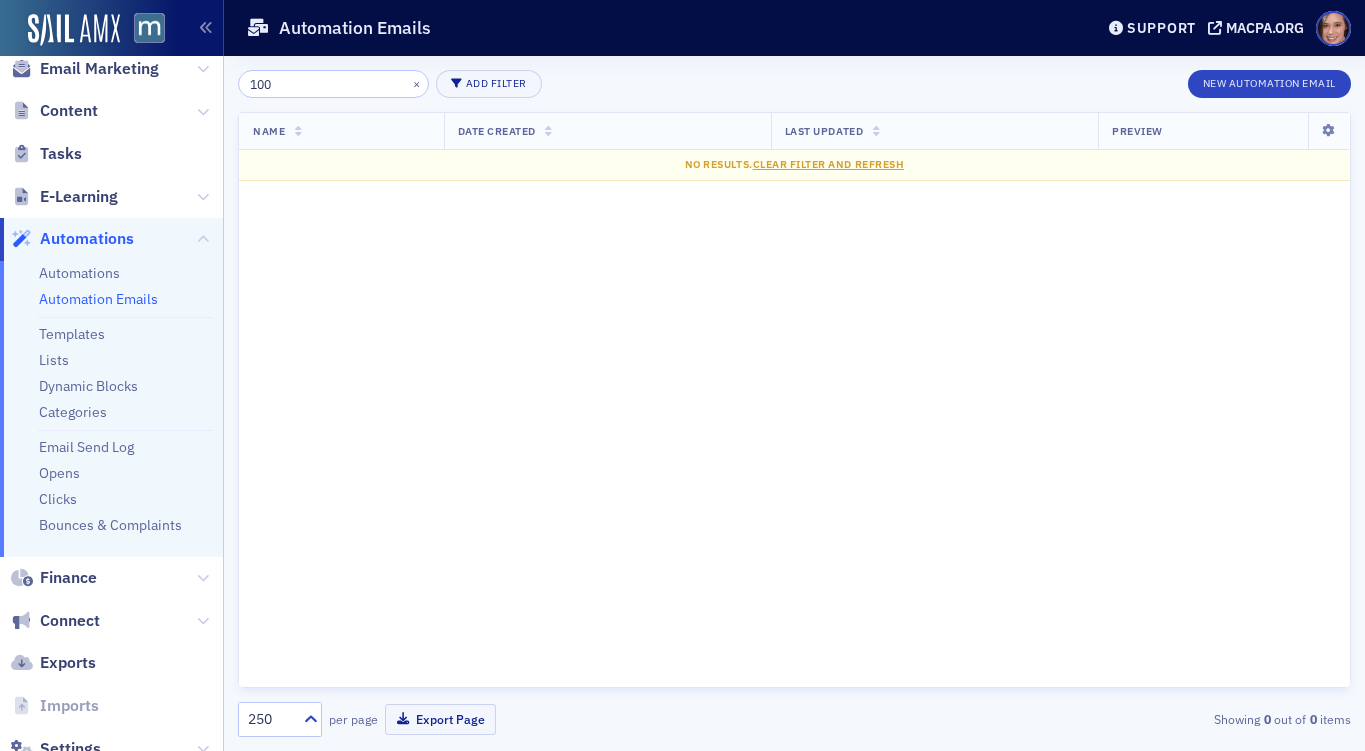 type on "100" 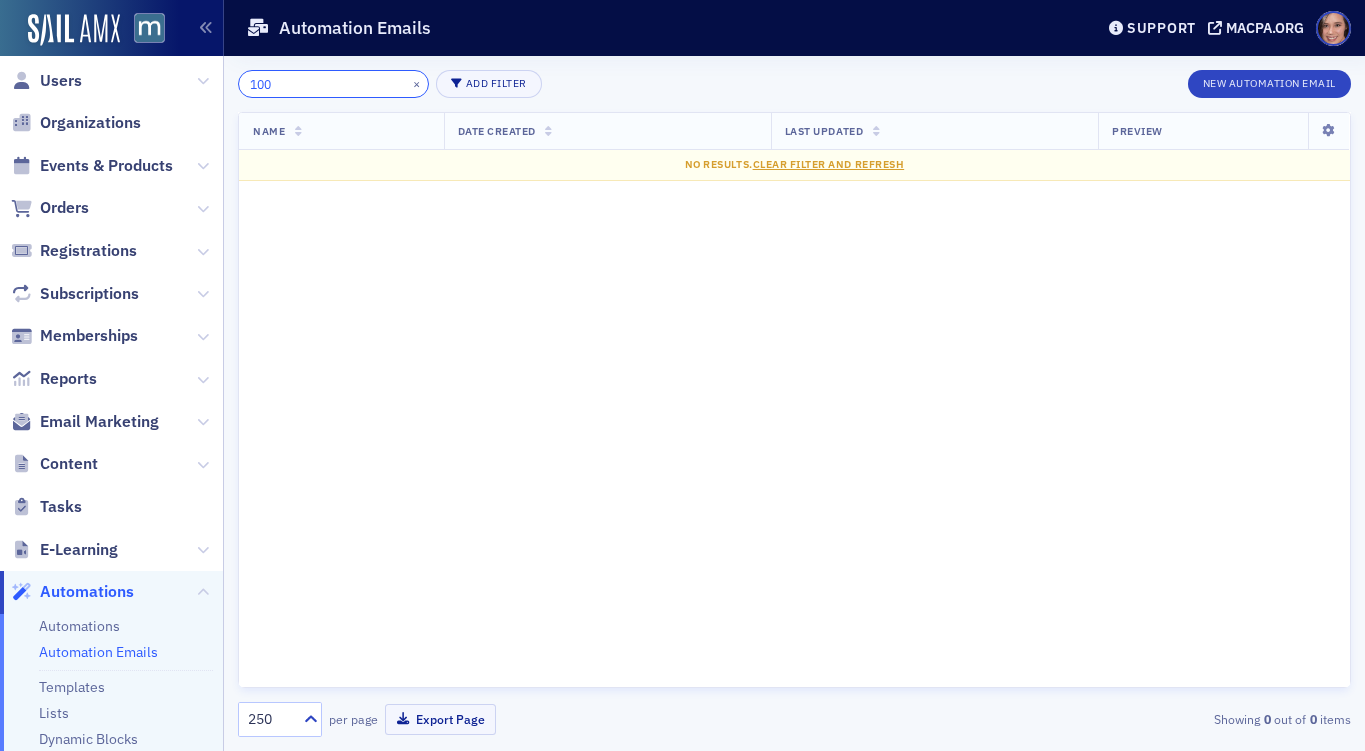 scroll, scrollTop: 0, scrollLeft: 0, axis: both 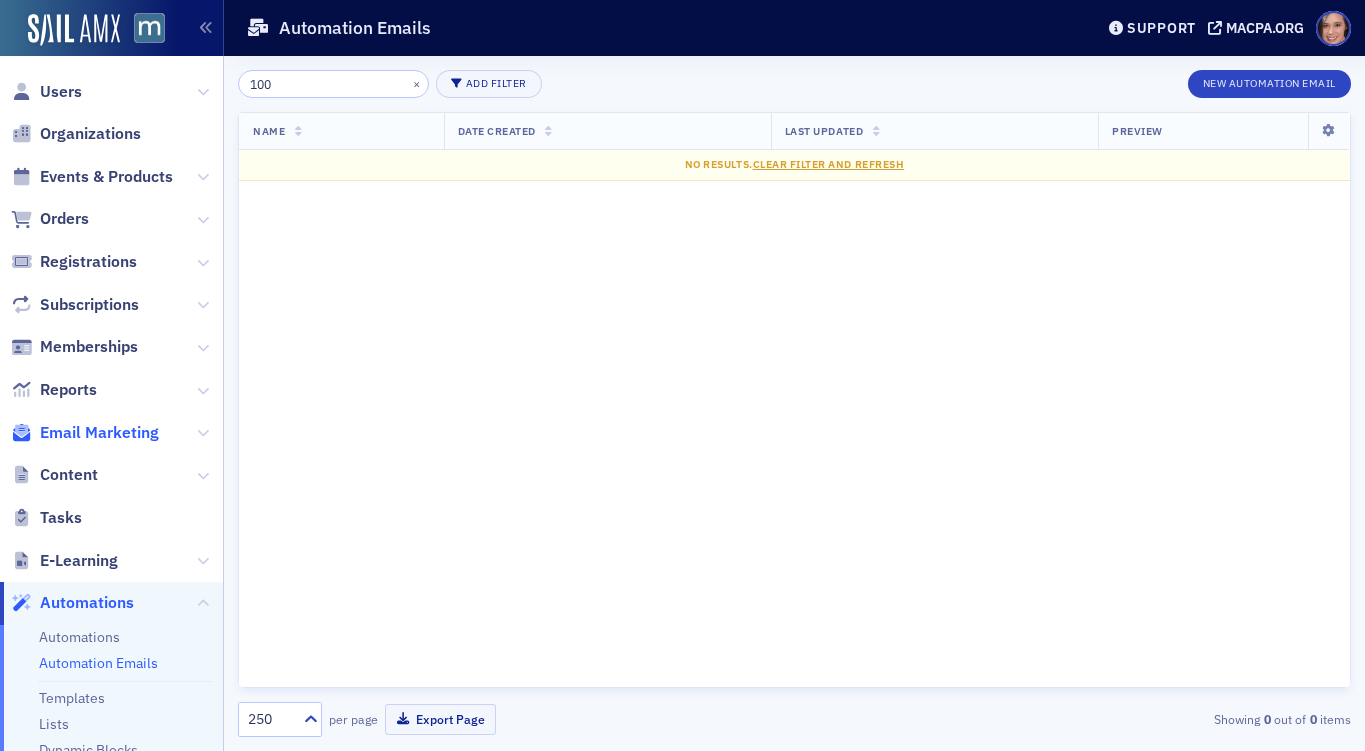 click on "Email Marketing" 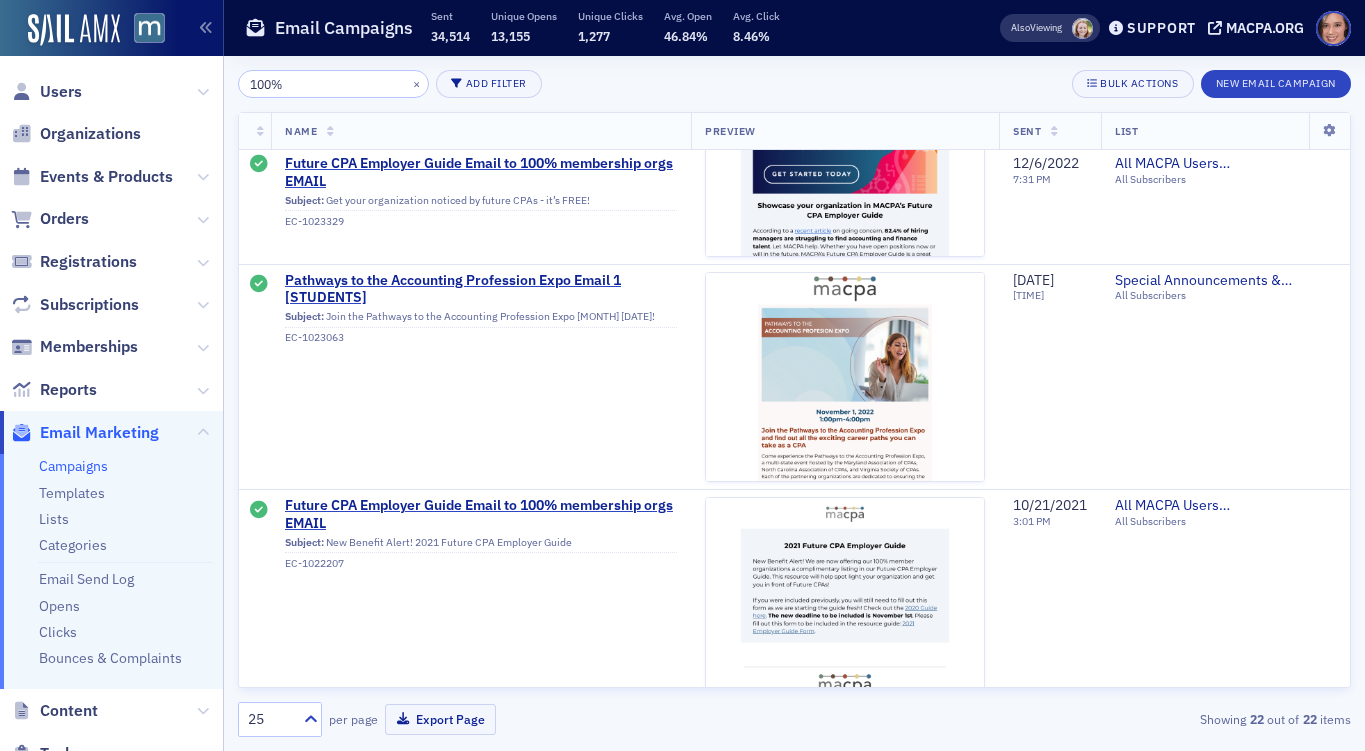 scroll, scrollTop: 4504, scrollLeft: 0, axis: vertical 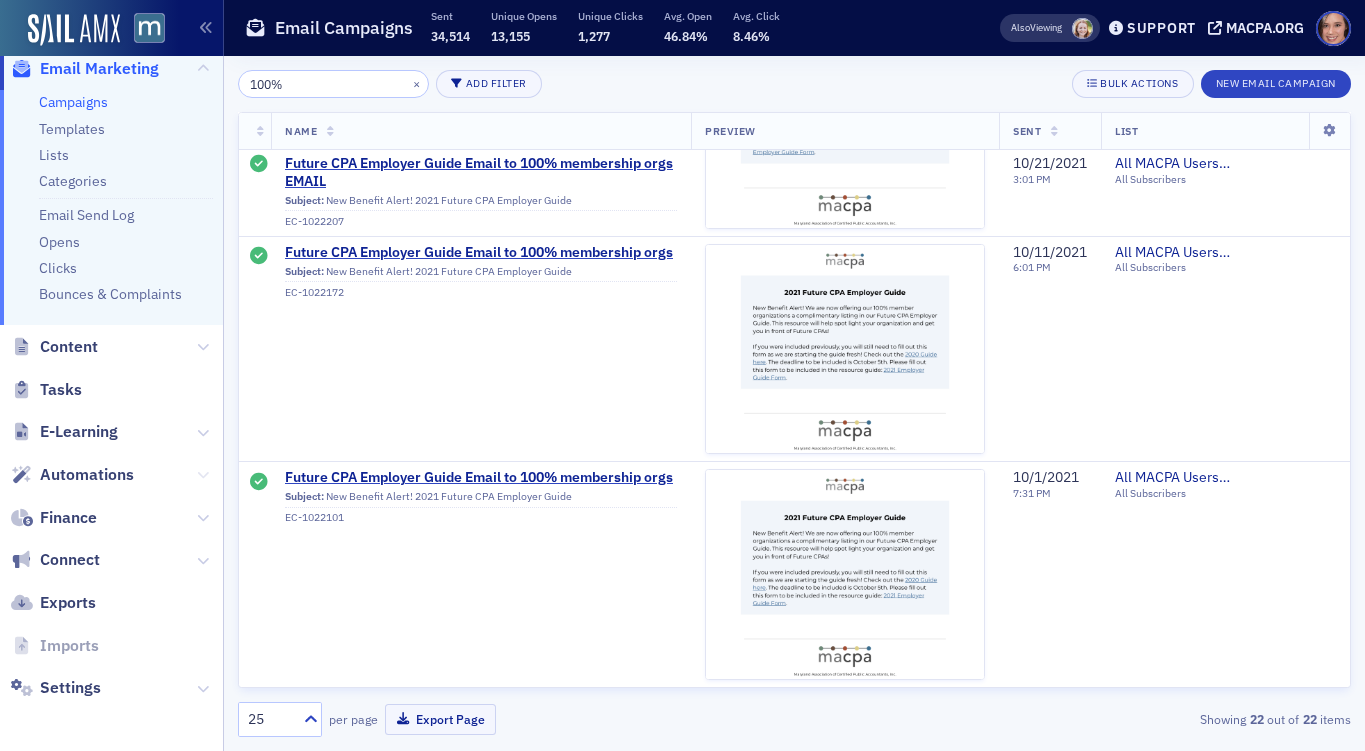click 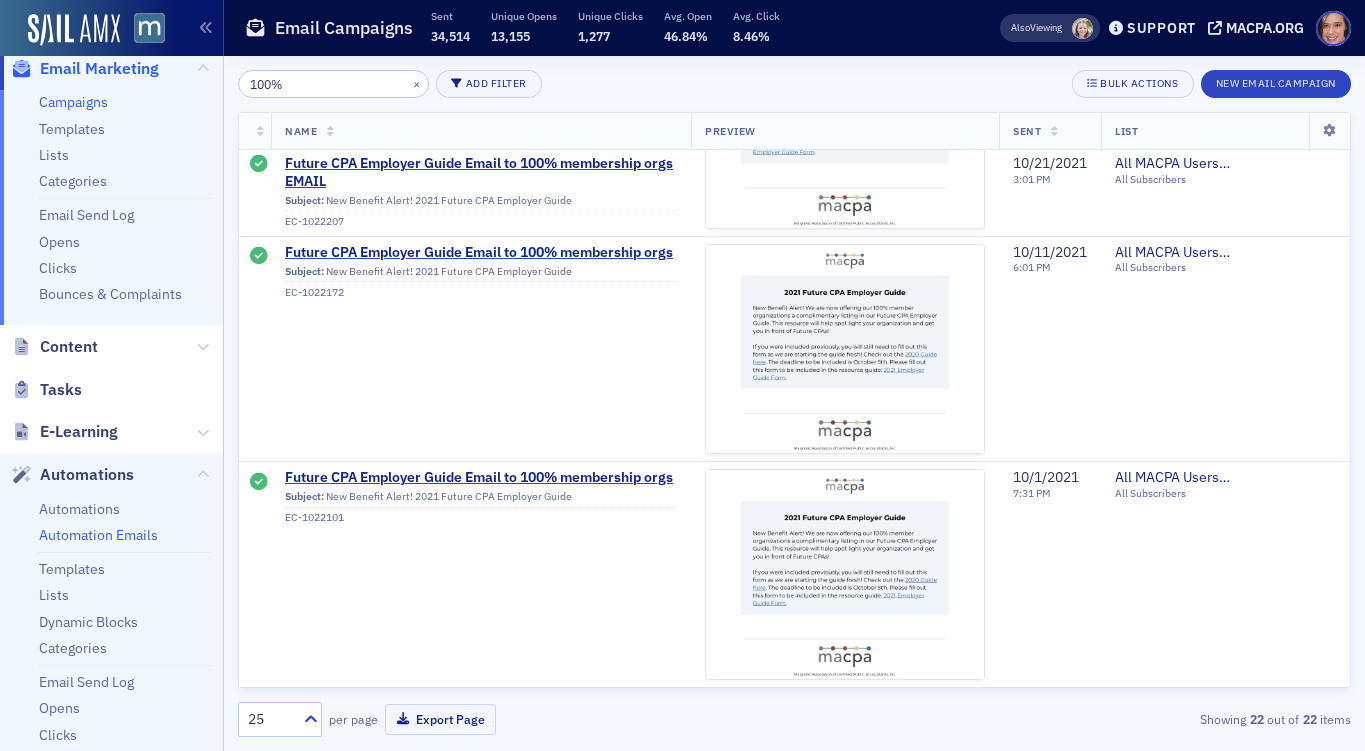 click on "Automation Emails" 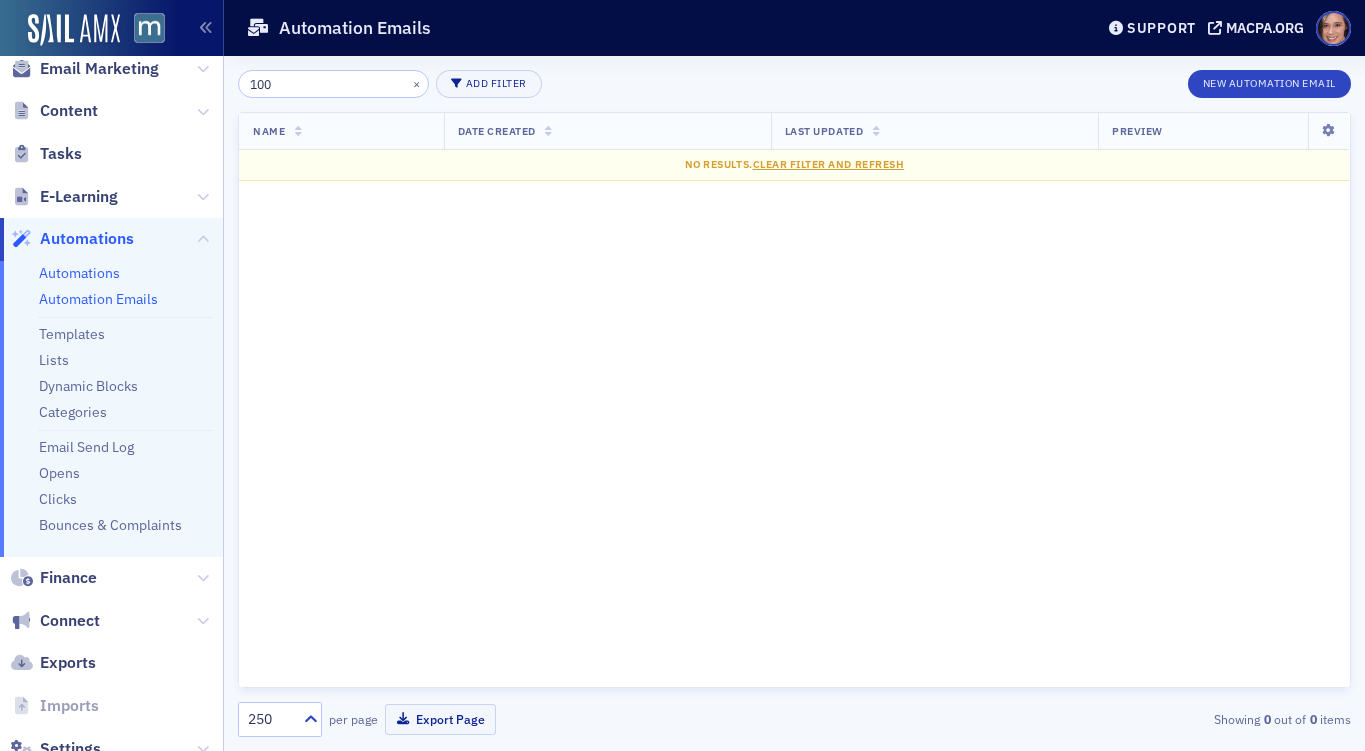 click on "Automations" 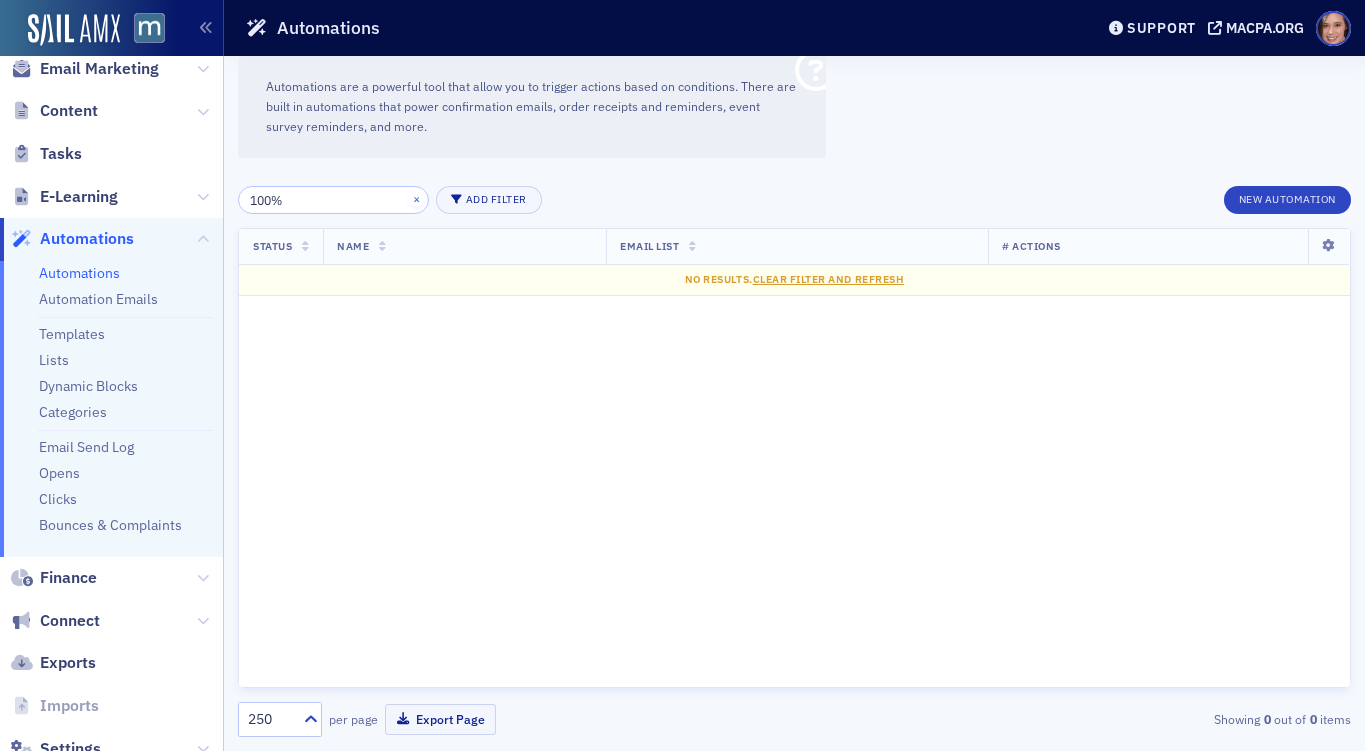 type on "100%" 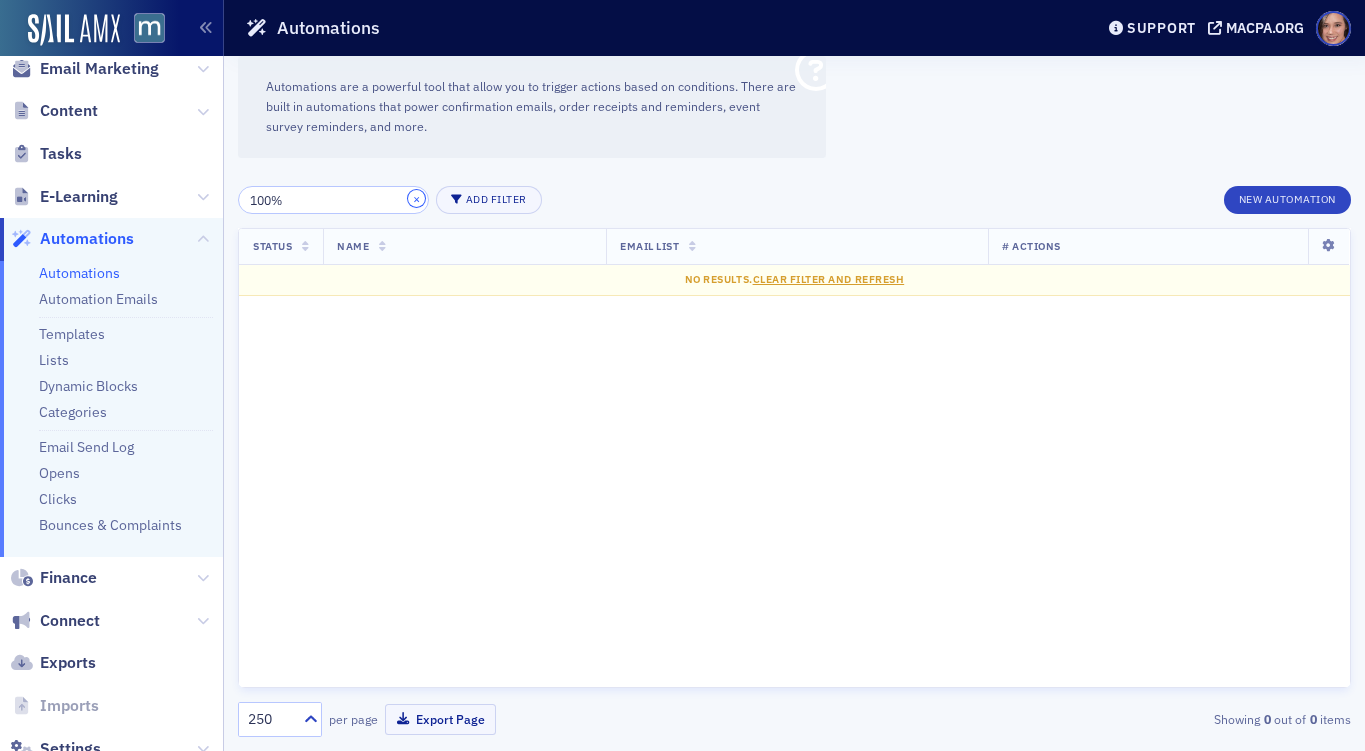 click on "×" 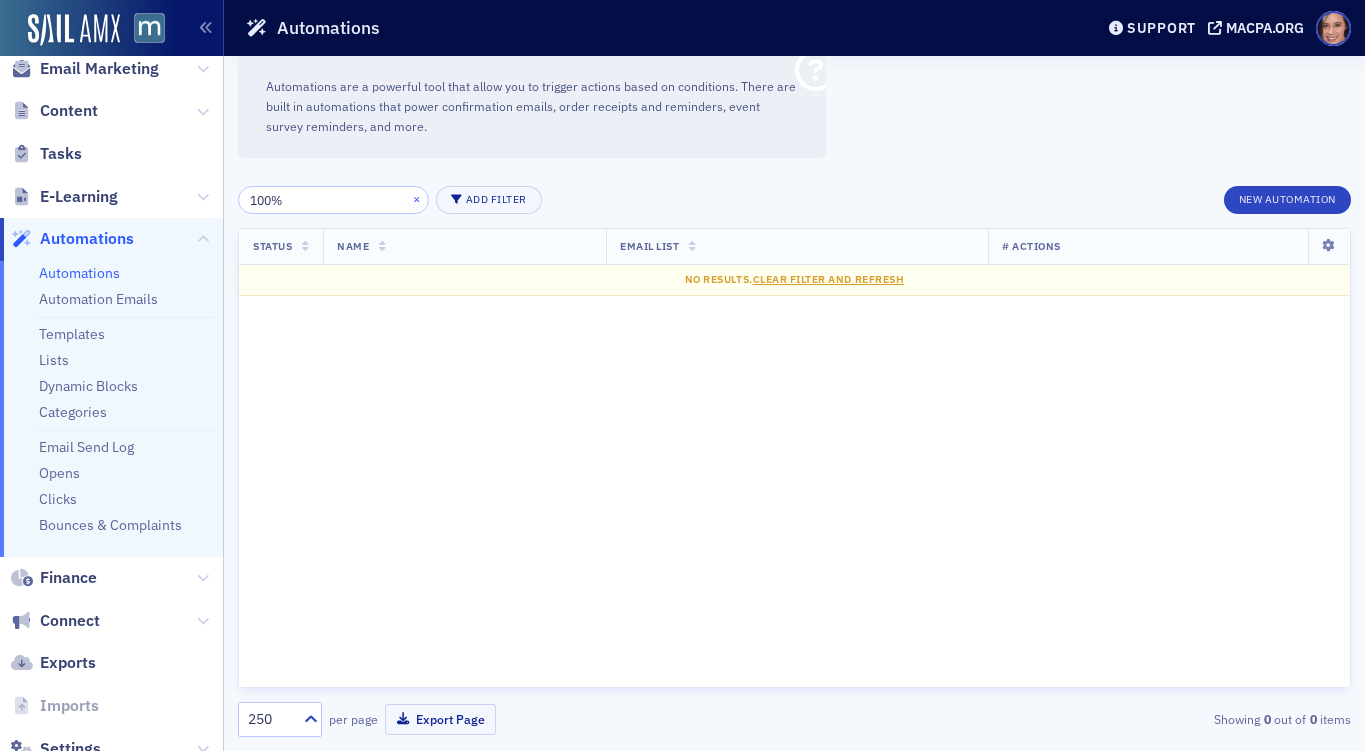 type 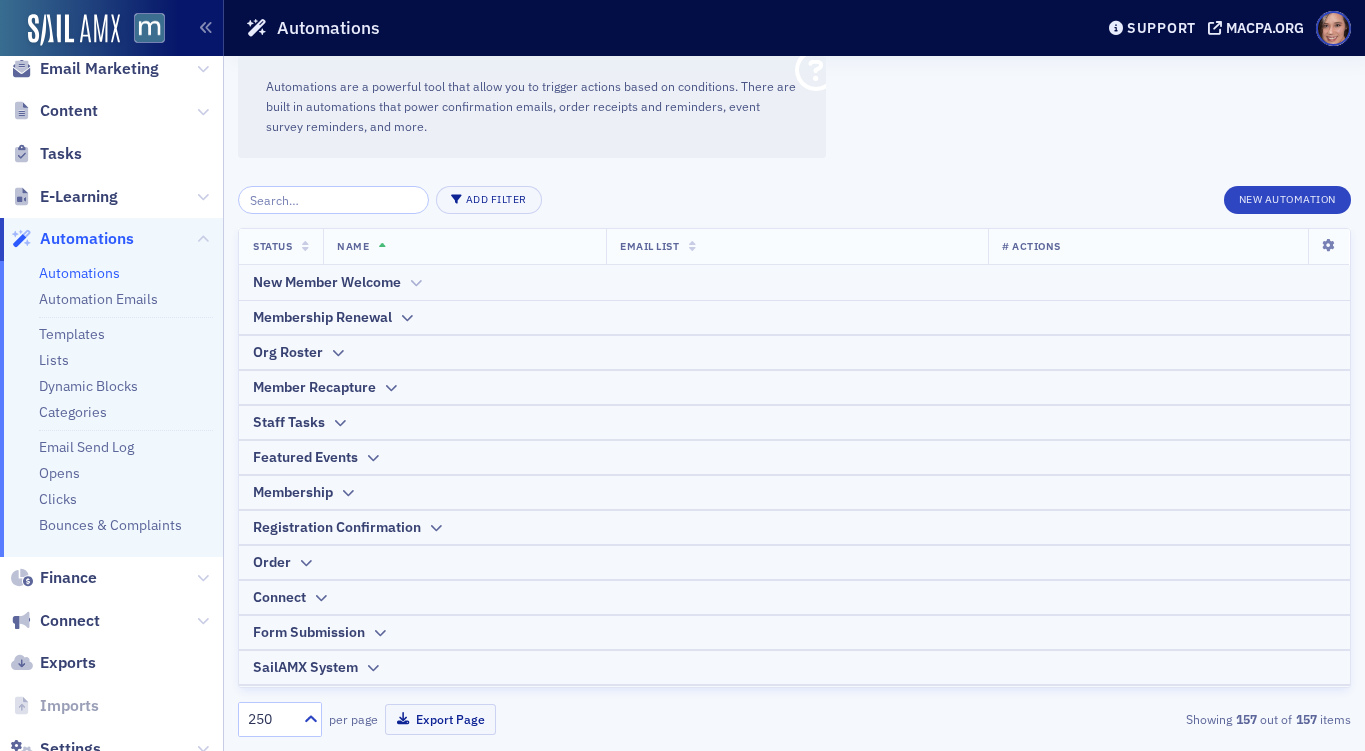 click on "New Member Welcome" 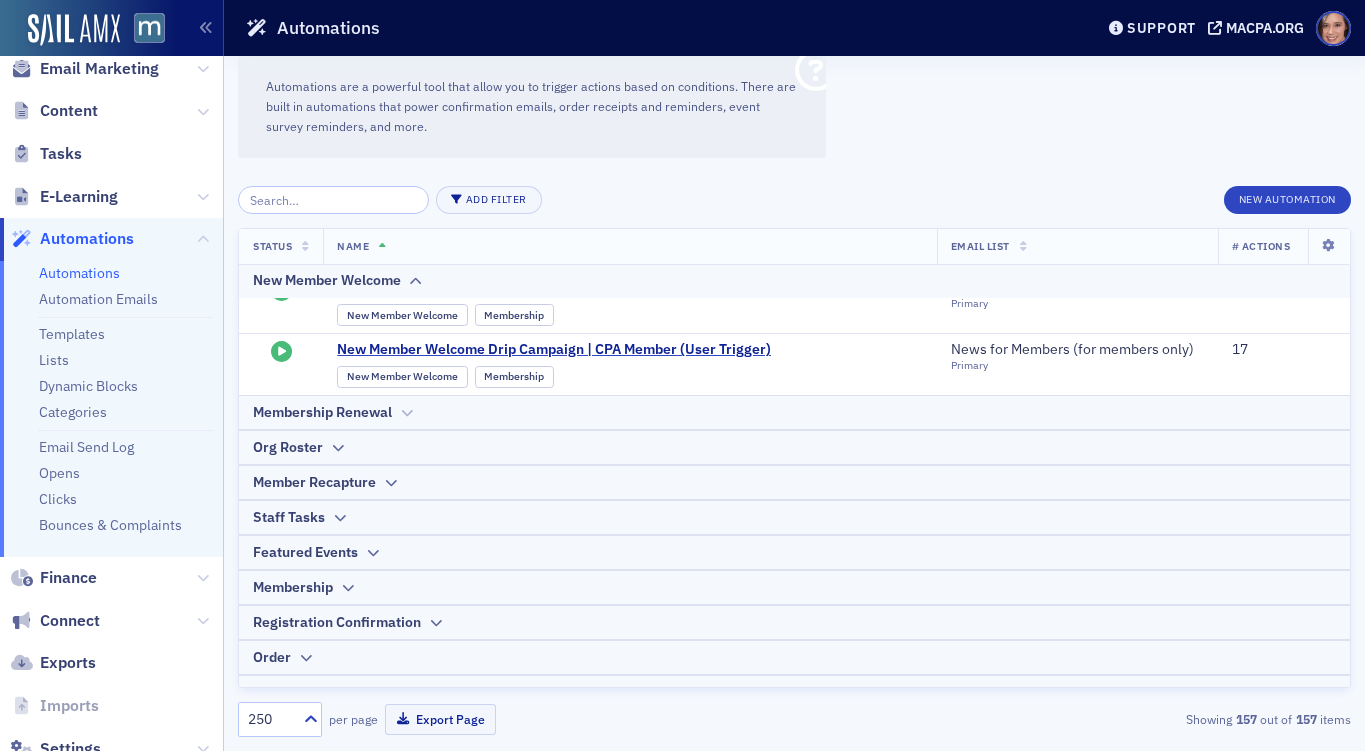 scroll, scrollTop: 153, scrollLeft: 0, axis: vertical 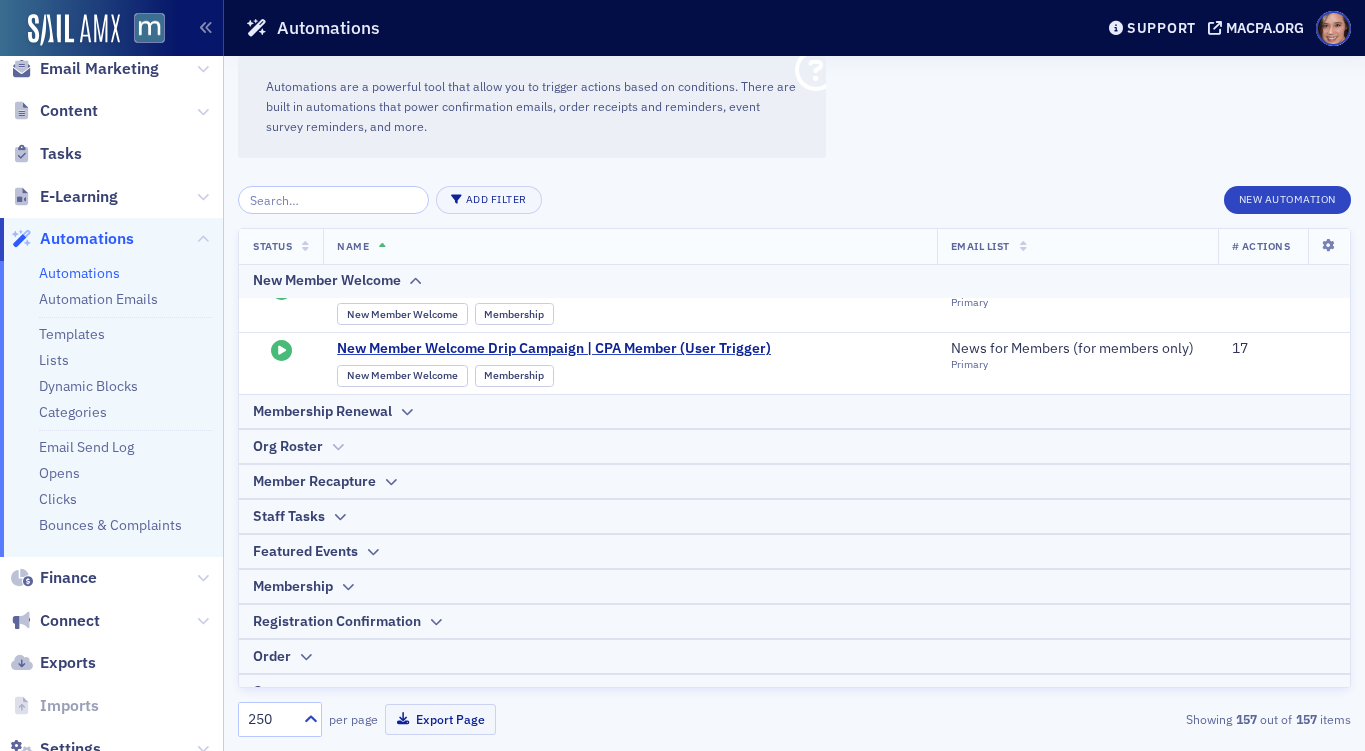 click on "Org Roster" 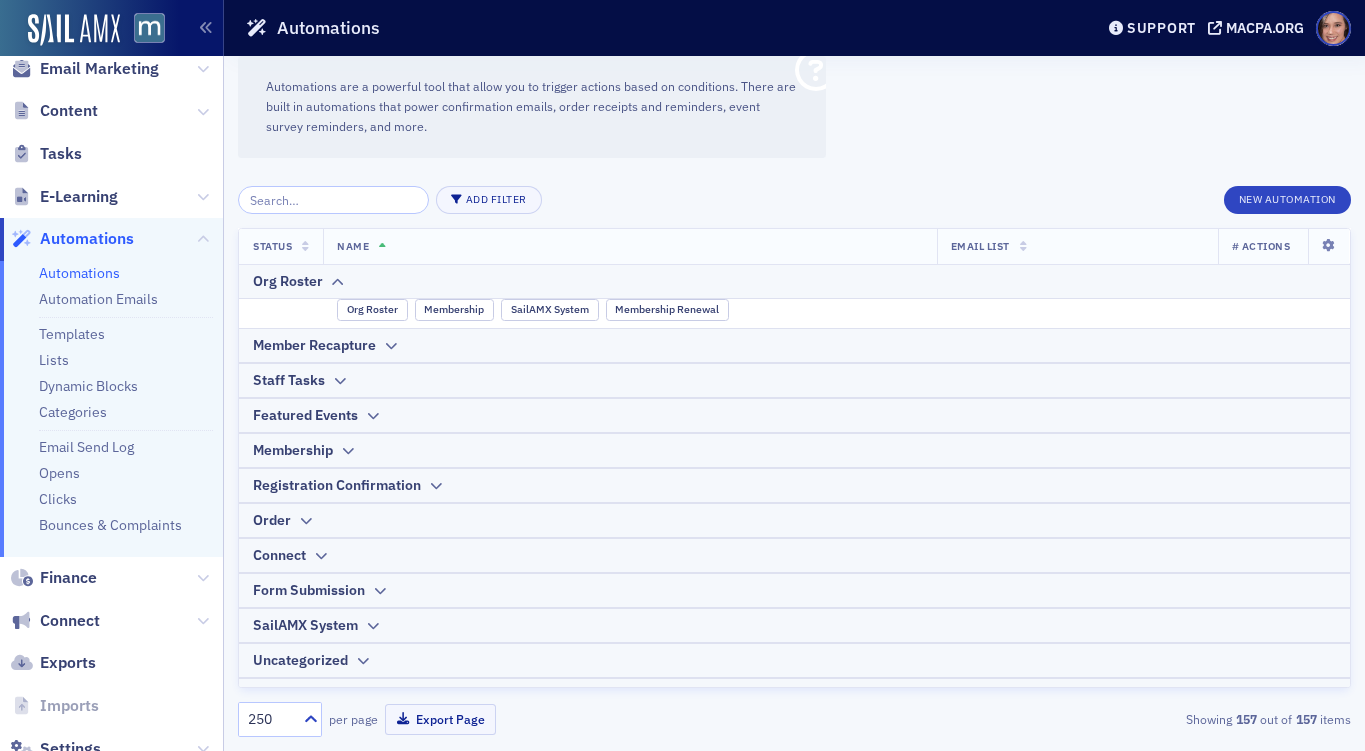 scroll, scrollTop: 719, scrollLeft: 0, axis: vertical 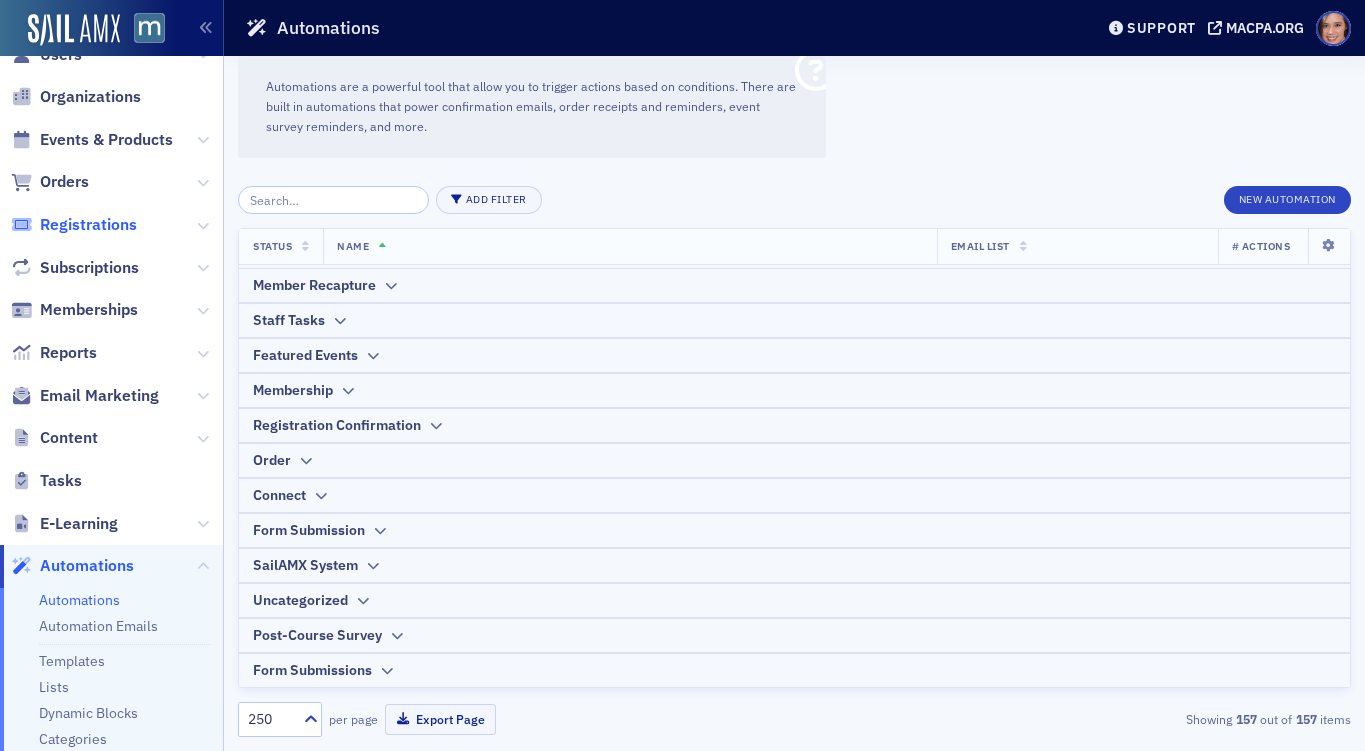 click on "Registrations" 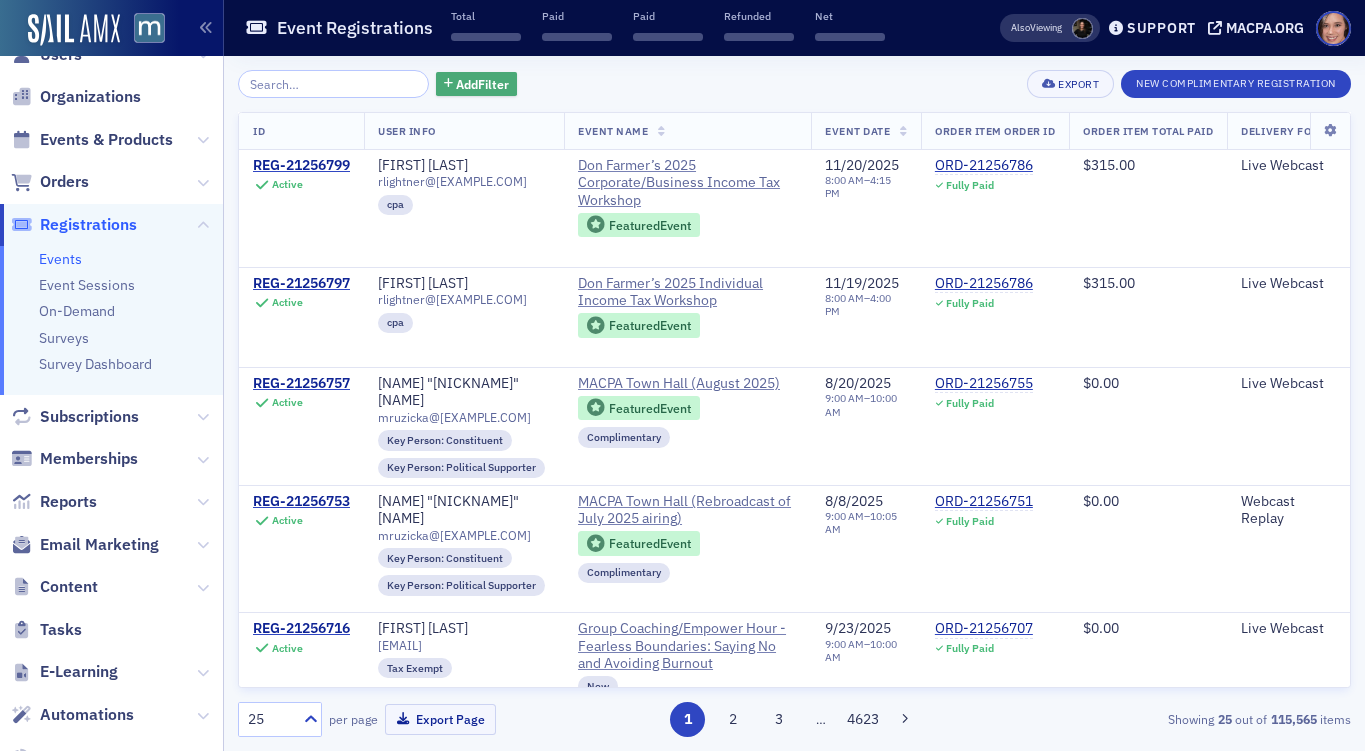 click on "Add  Filter" 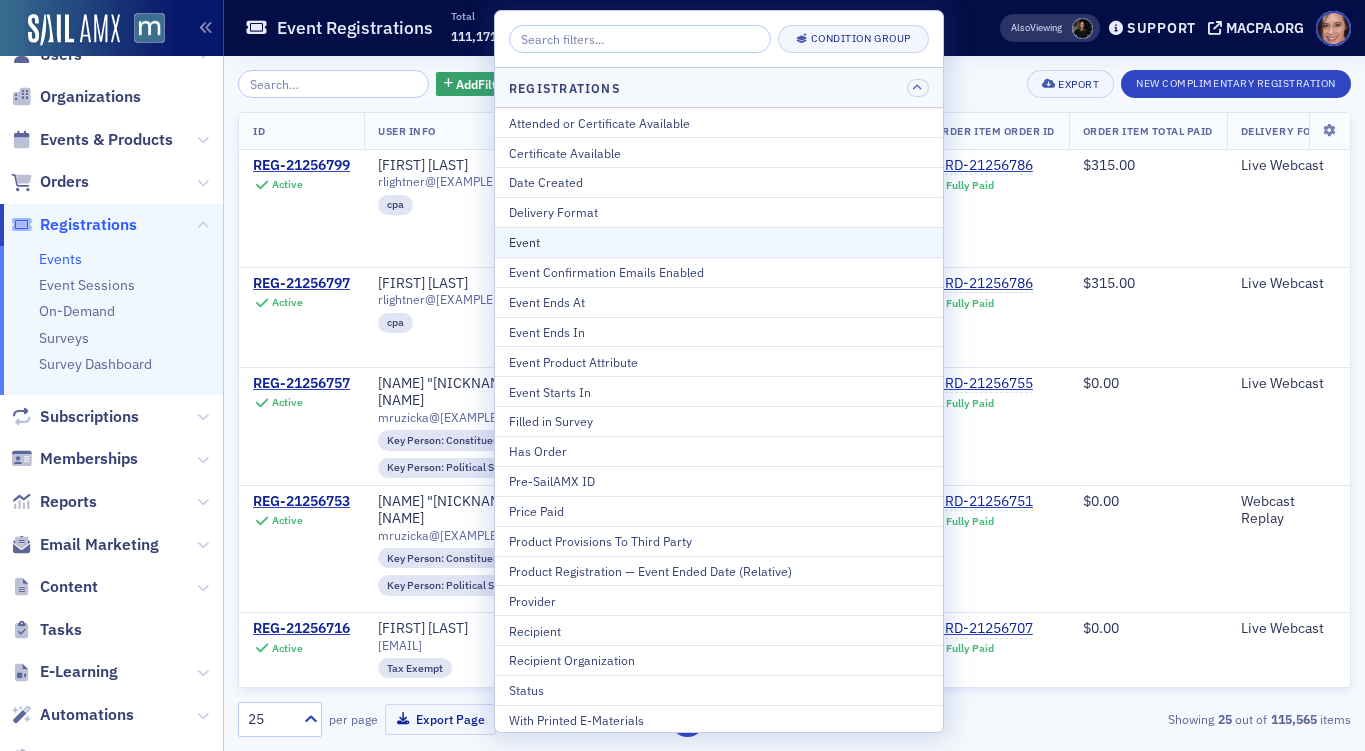 click on "Event" at bounding box center (719, 242) 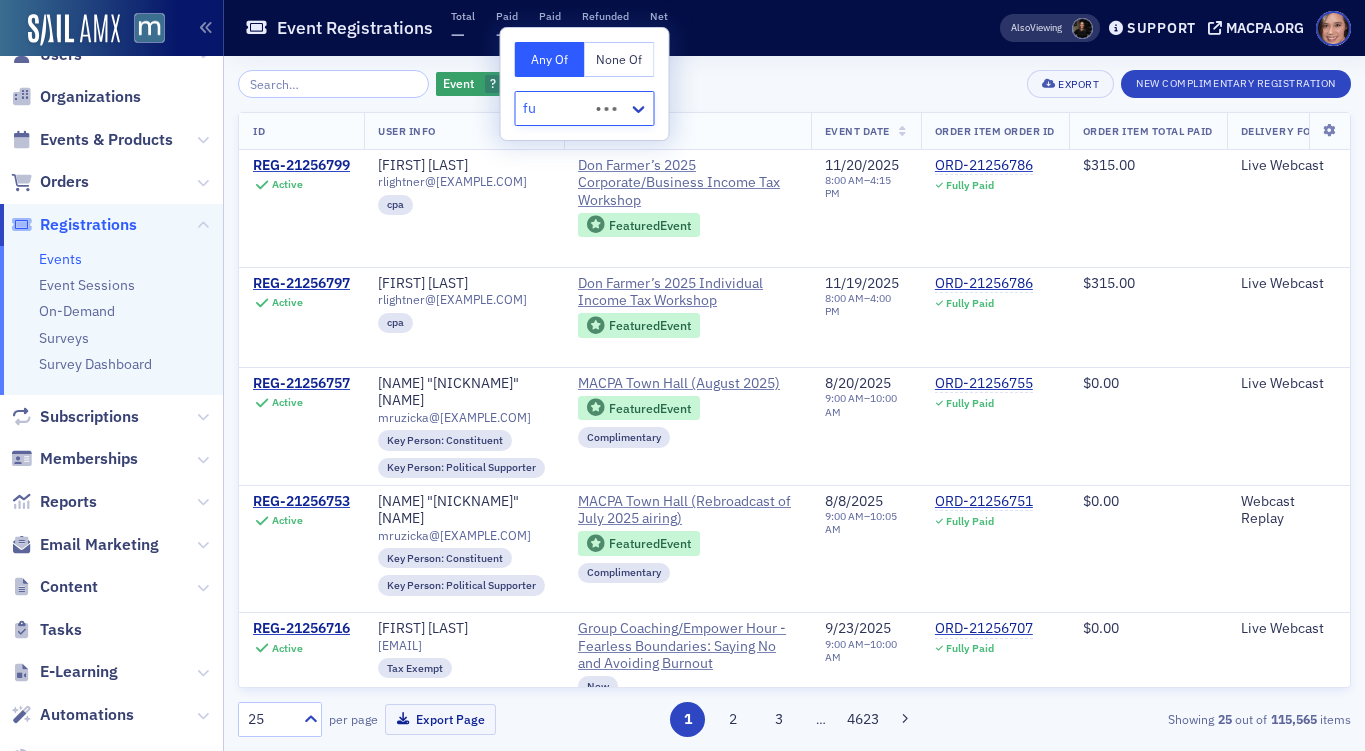 type on "f" 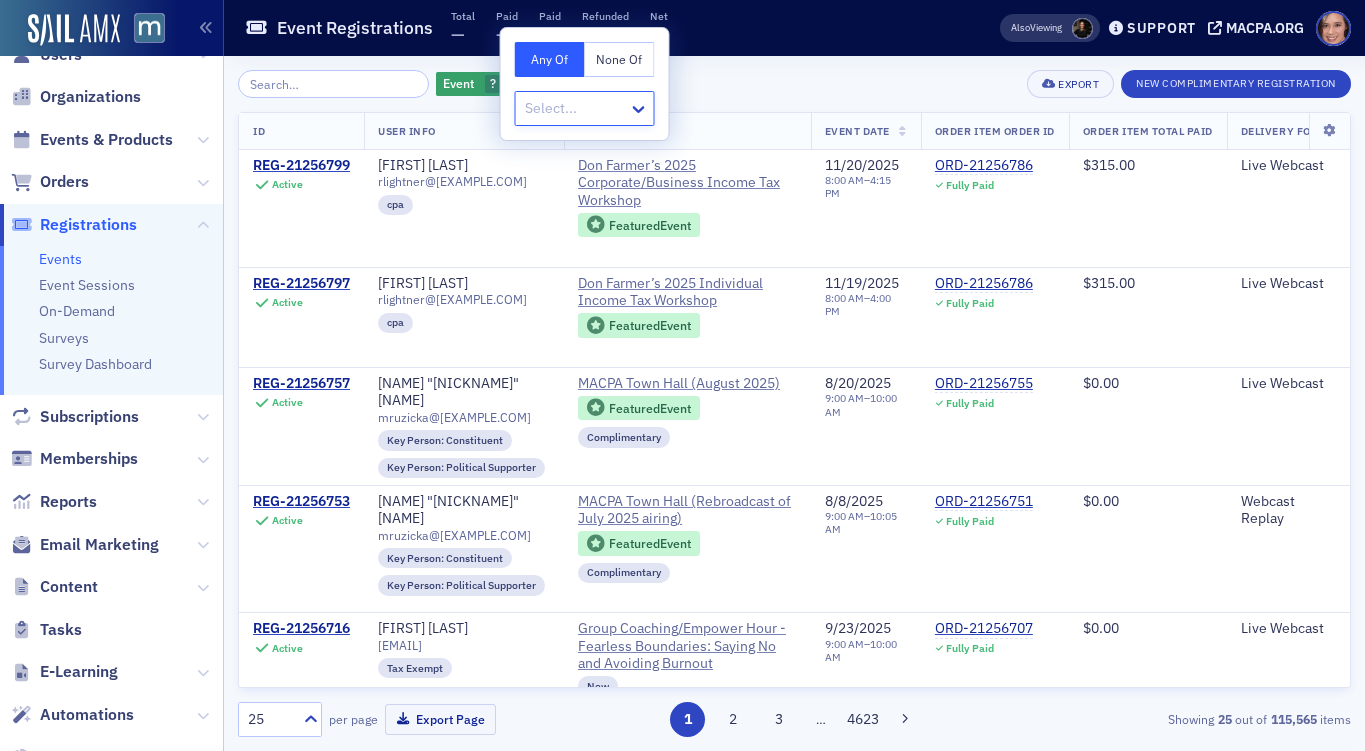 type on "h" 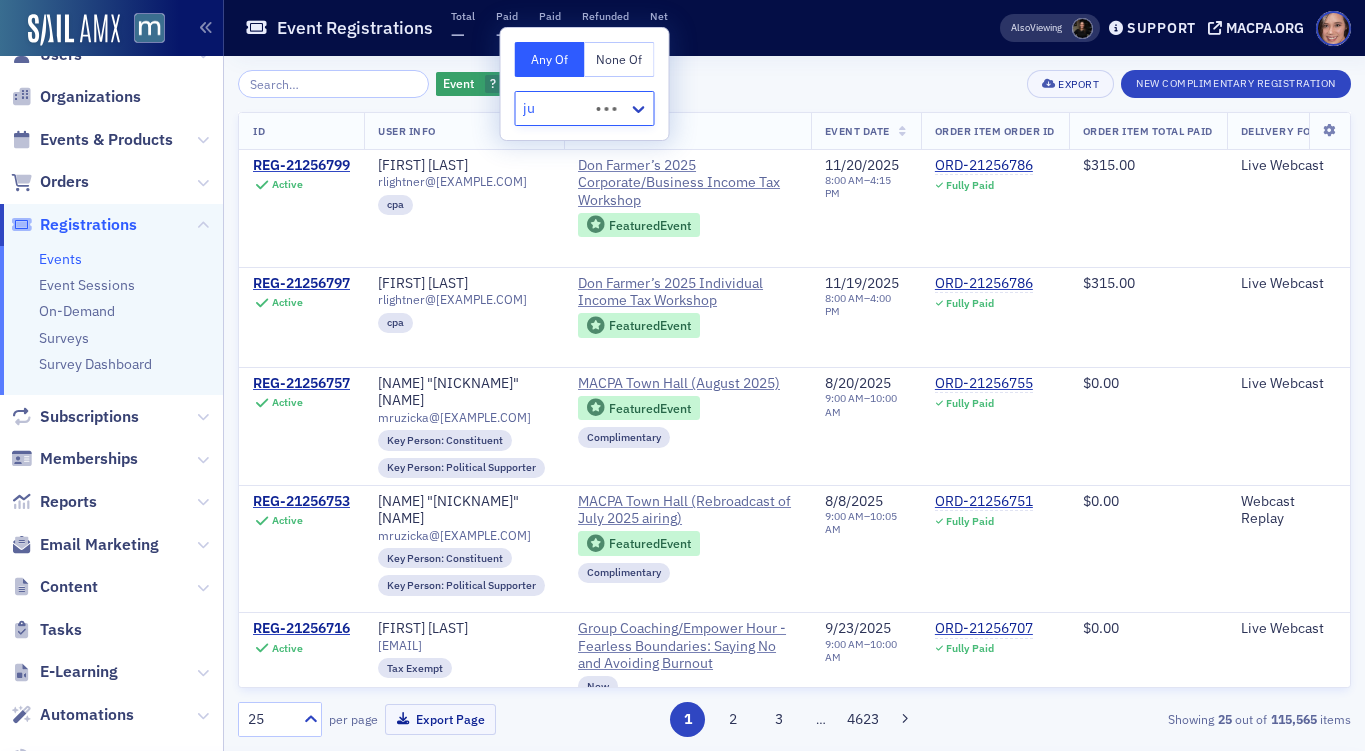 type on "jum" 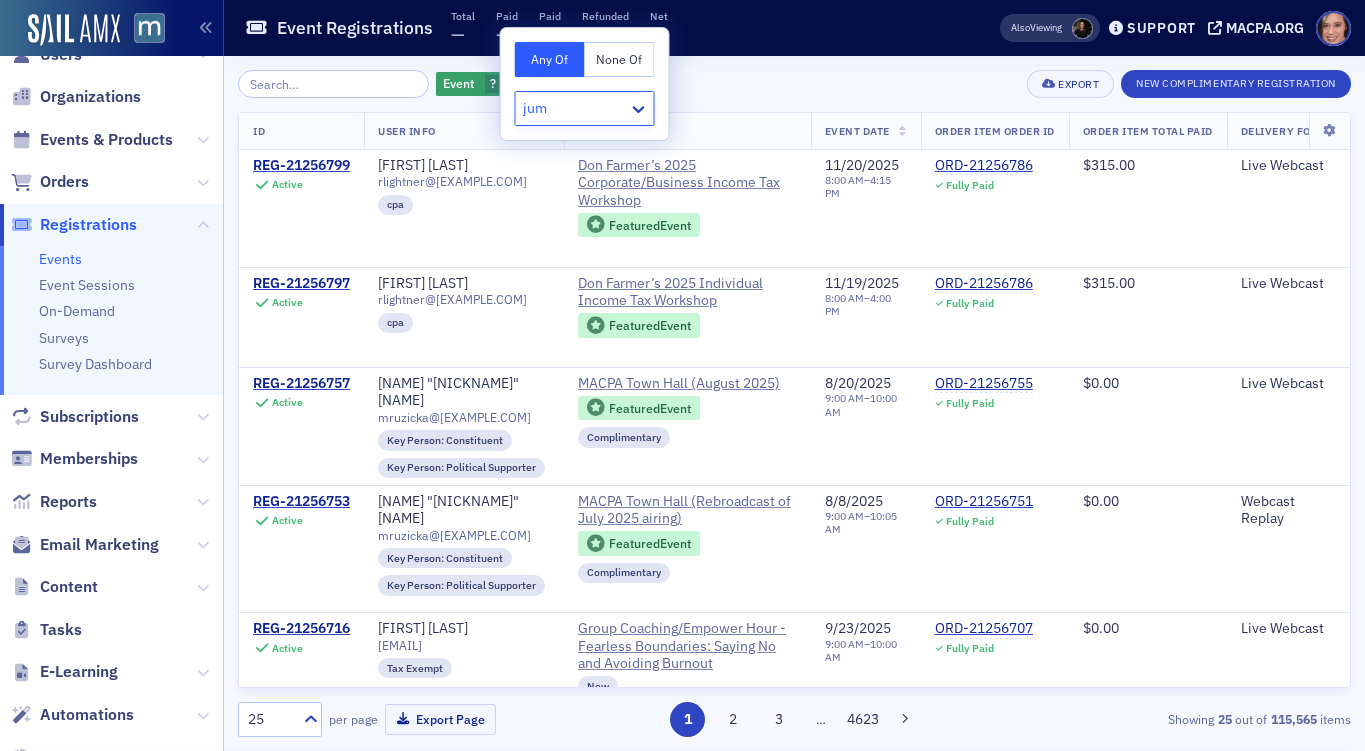 click on "2025 Student Leadership Academy | Jumpstart Your CPA Career [8/12/2025 8:30am]" at bounding box center [275, 777] 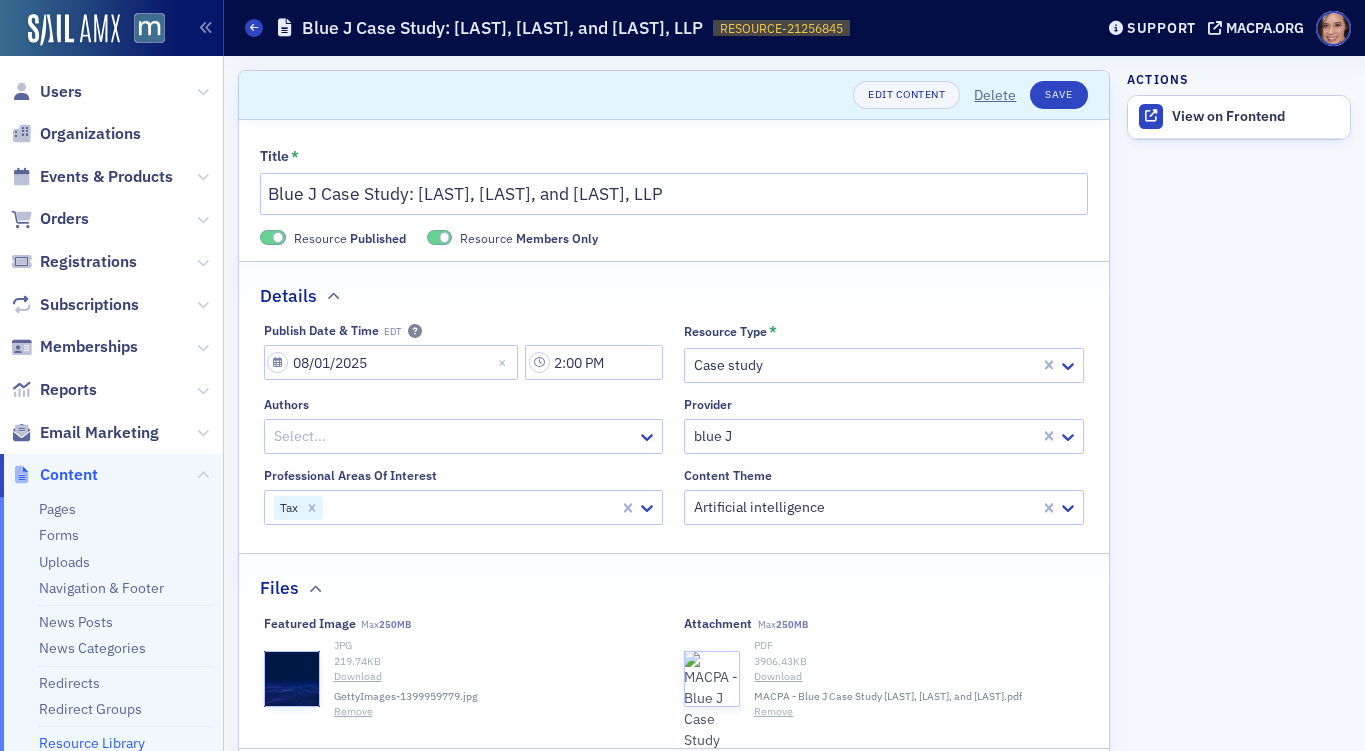 scroll, scrollTop: 0, scrollLeft: 0, axis: both 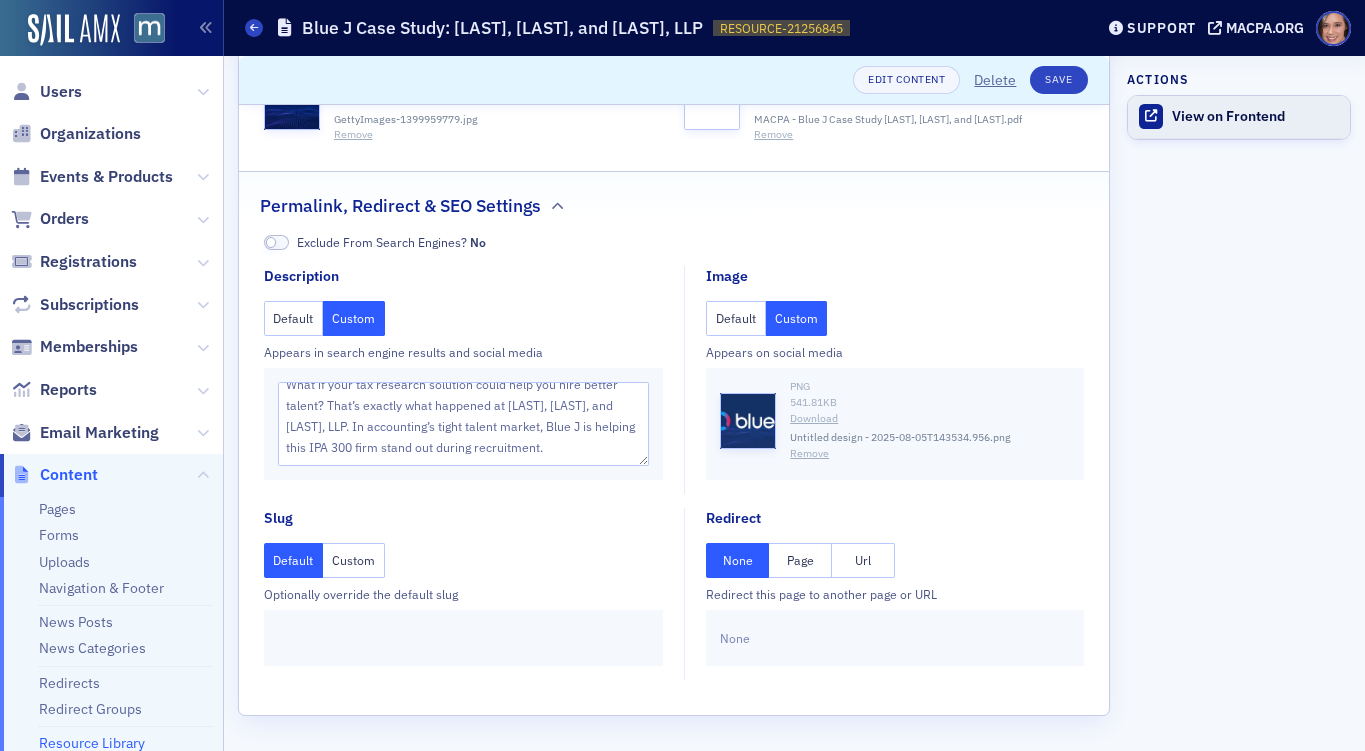 click on "View on Frontend" 